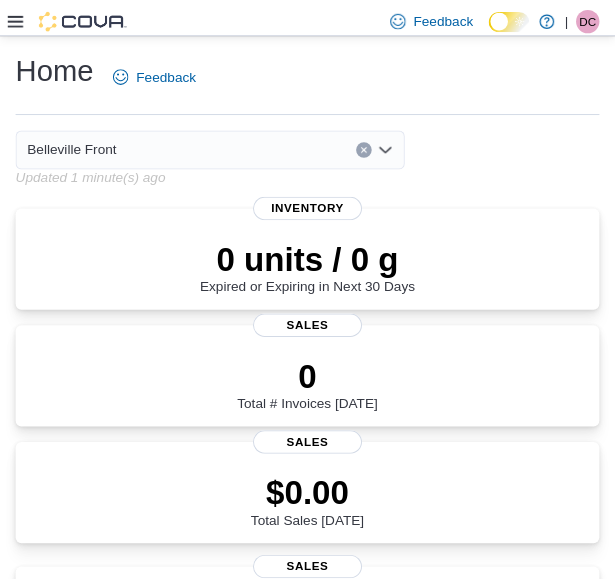 scroll, scrollTop: 0, scrollLeft: 0, axis: both 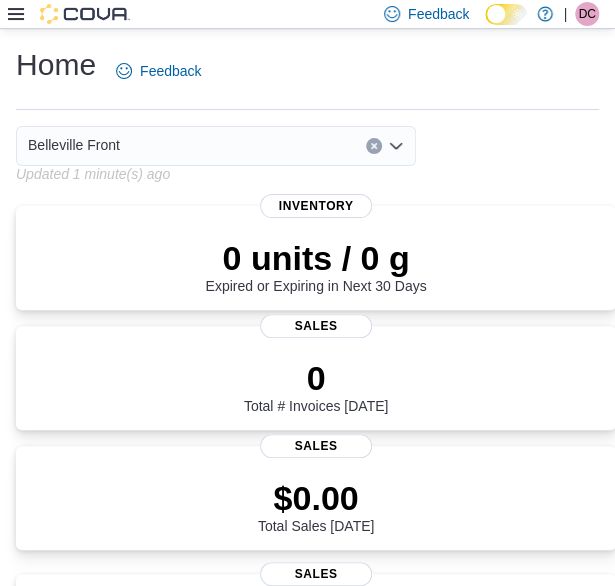 click 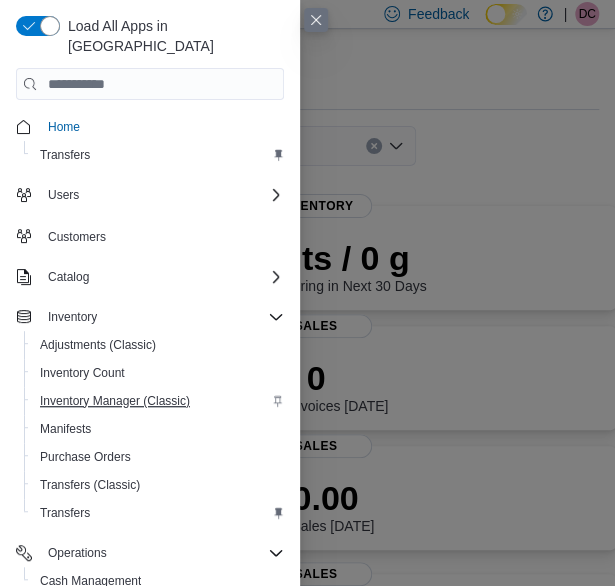 scroll, scrollTop: 100, scrollLeft: 0, axis: vertical 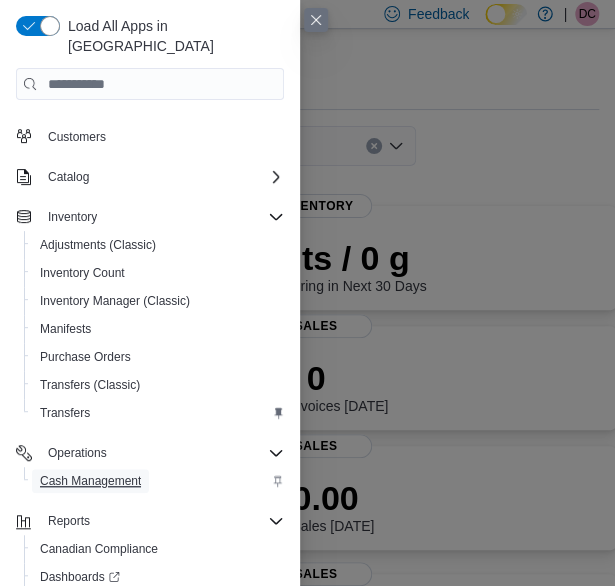 click on "Cash Management" at bounding box center (90, 481) 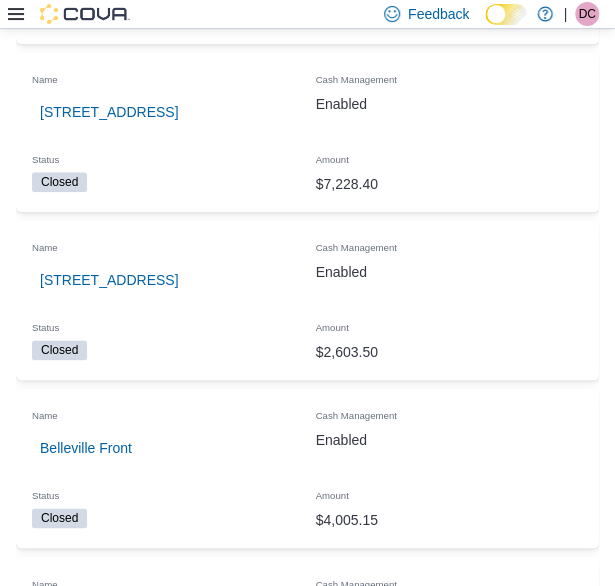 scroll, scrollTop: 500, scrollLeft: 0, axis: vertical 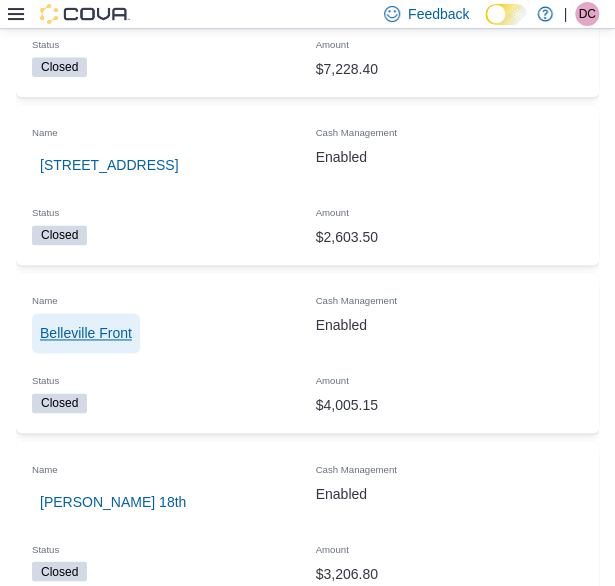 click on "Belleville Front" at bounding box center [86, 333] 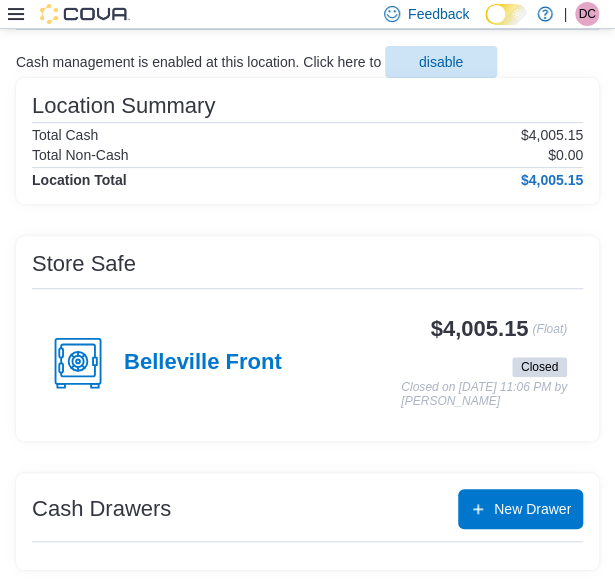 scroll, scrollTop: 461, scrollLeft: 0, axis: vertical 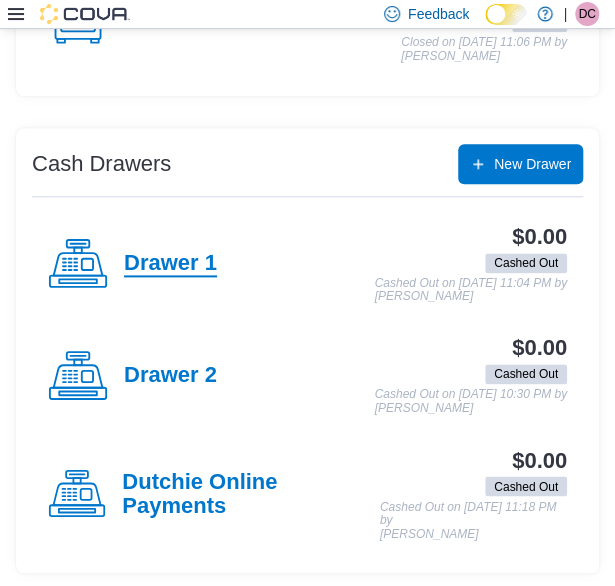 click on "Drawer 1" at bounding box center (170, 264) 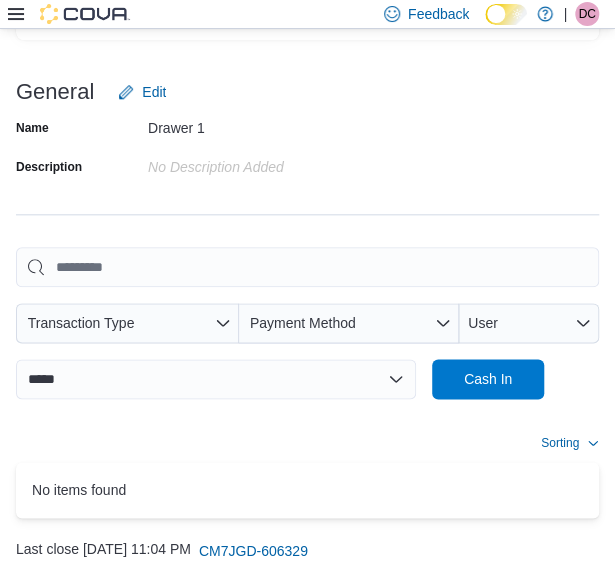 scroll, scrollTop: 438, scrollLeft: 0, axis: vertical 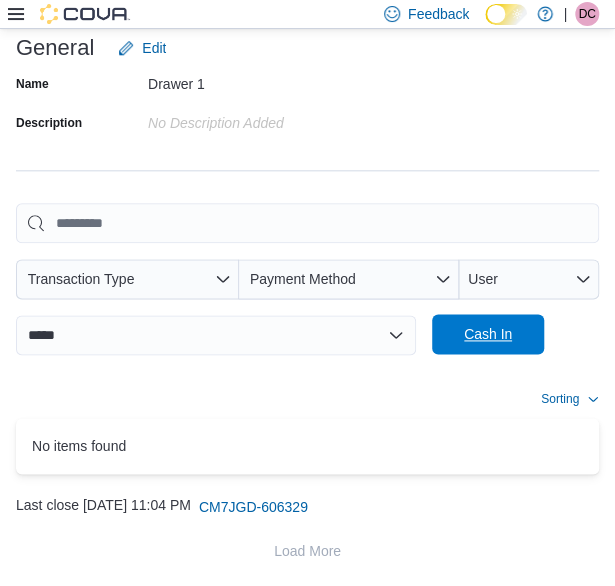 click on "Cash In" at bounding box center [488, 334] 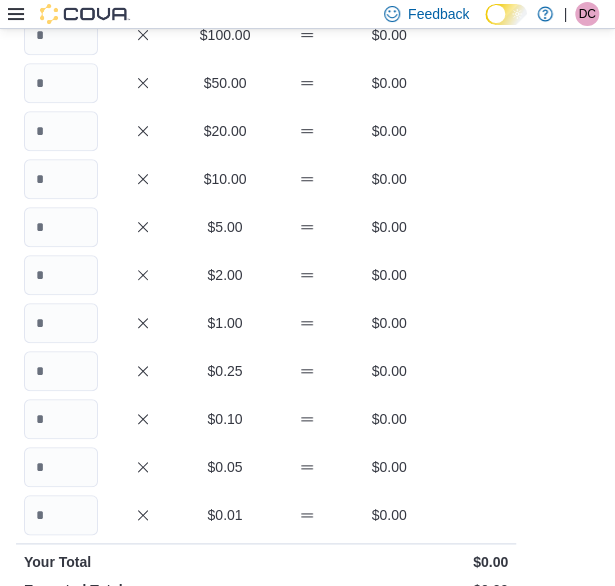 scroll, scrollTop: 117, scrollLeft: 0, axis: vertical 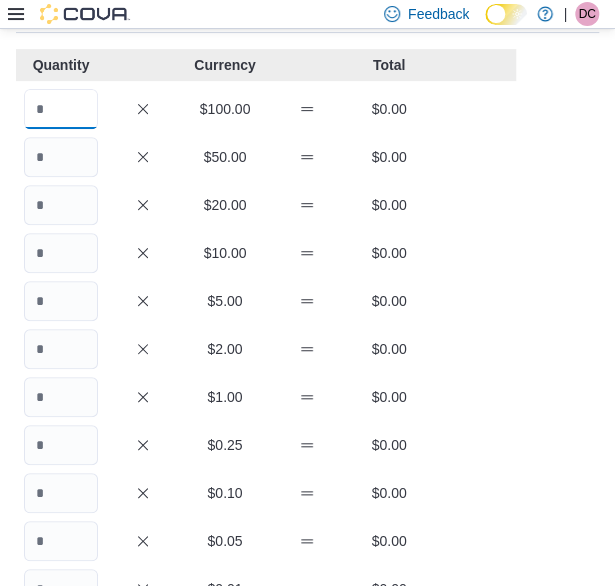 click at bounding box center [61, 109] 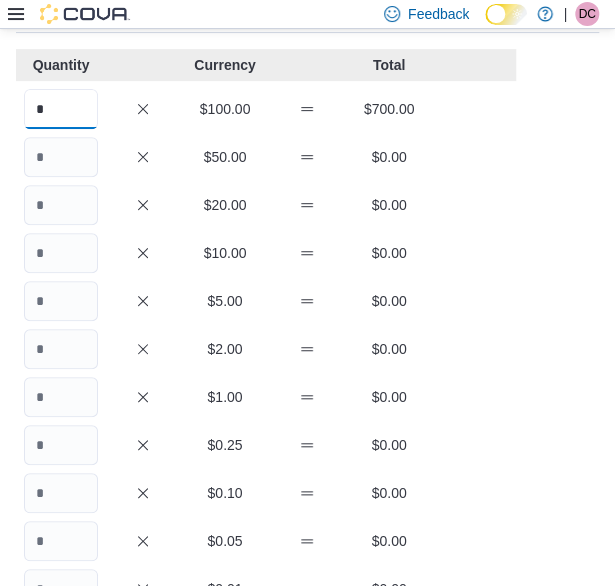 type on "*" 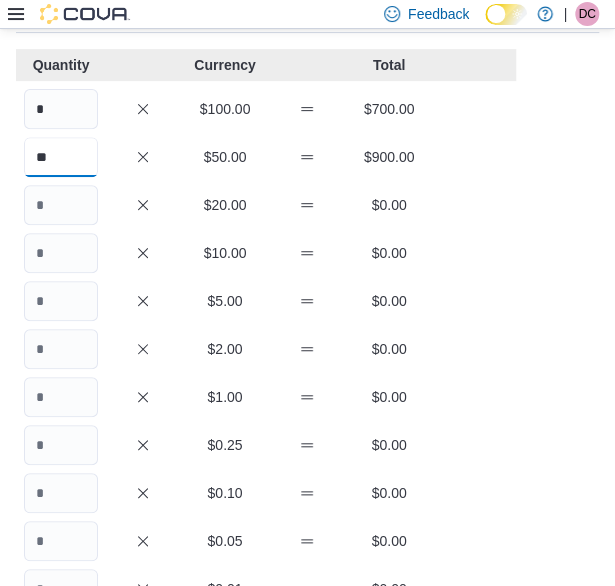type on "**" 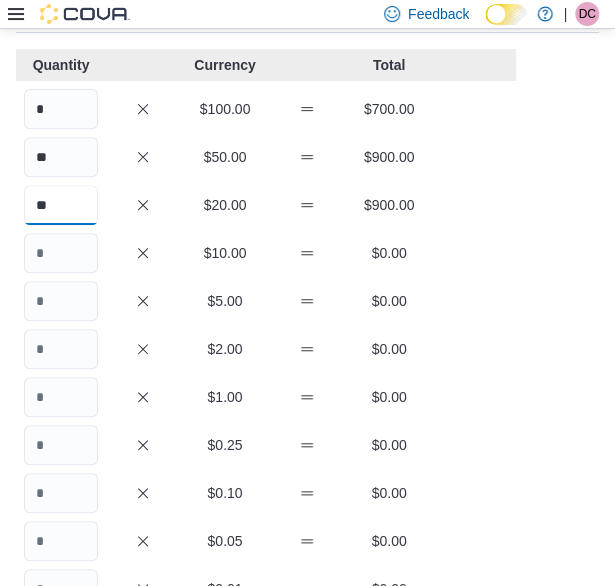 type on "**" 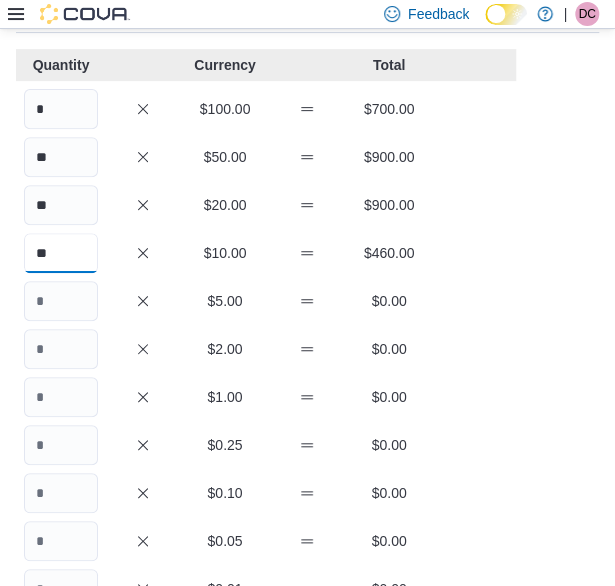 type on "**" 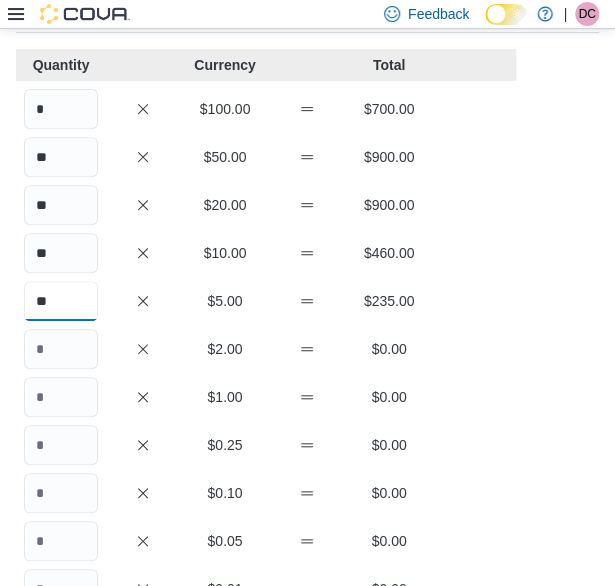 type on "**" 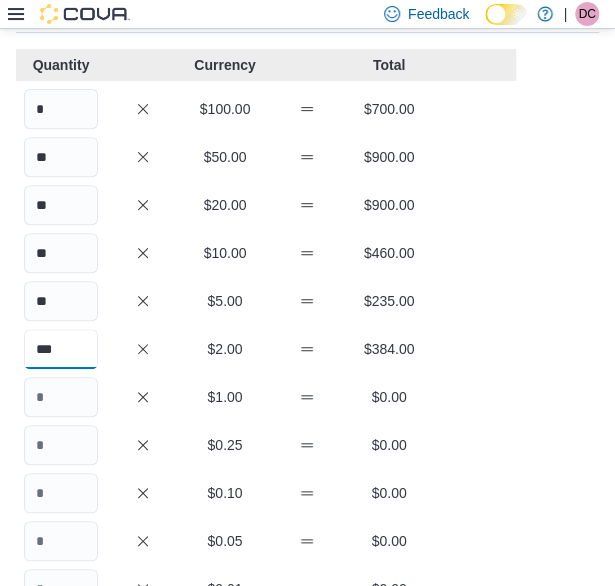 type on "***" 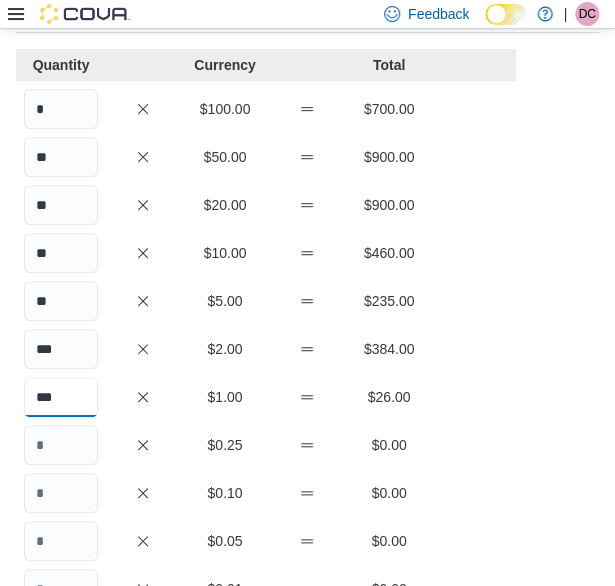 type on "***" 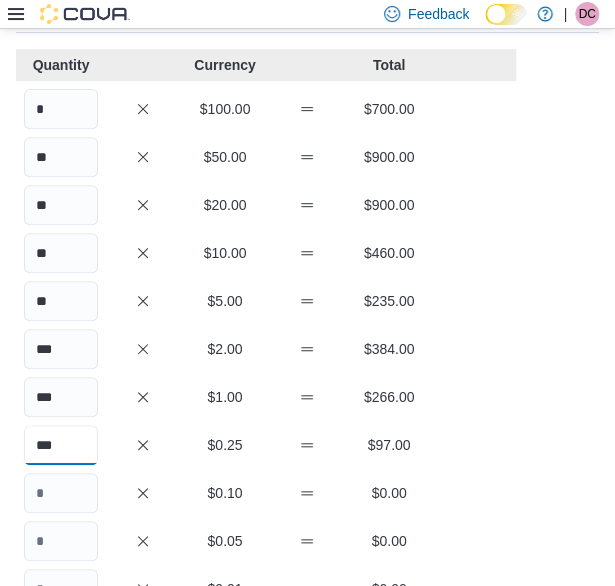 type on "***" 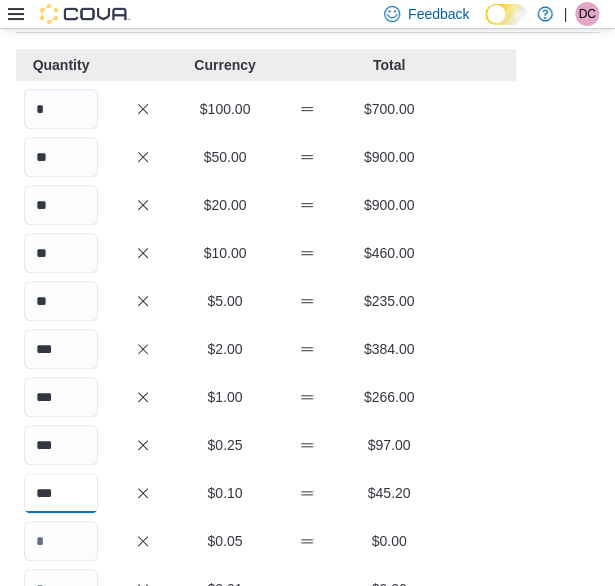 type on "***" 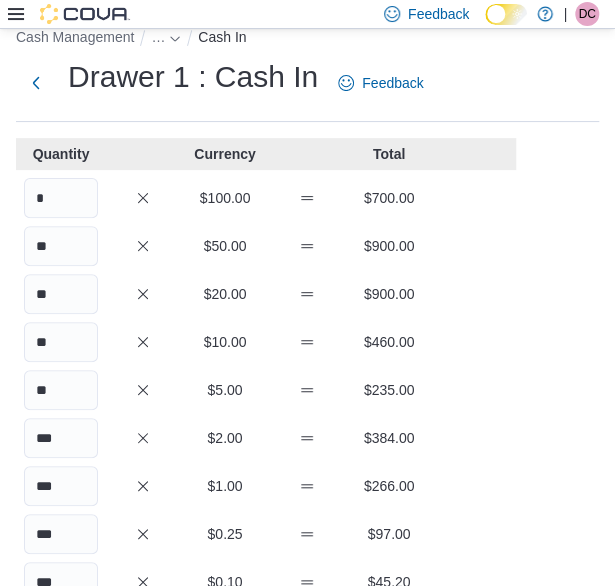scroll, scrollTop: 0, scrollLeft: 0, axis: both 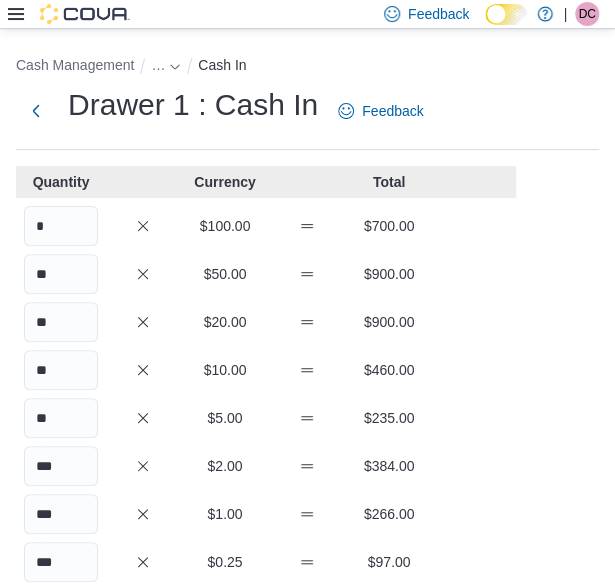 type on "***" 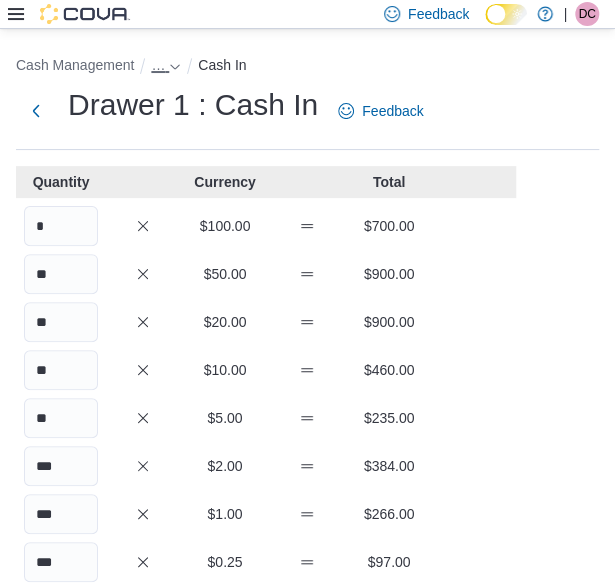 click 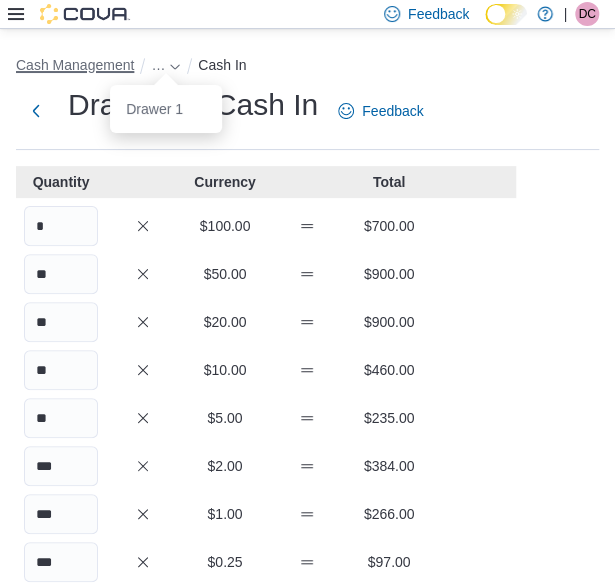 click on "Cash Management" at bounding box center [75, 65] 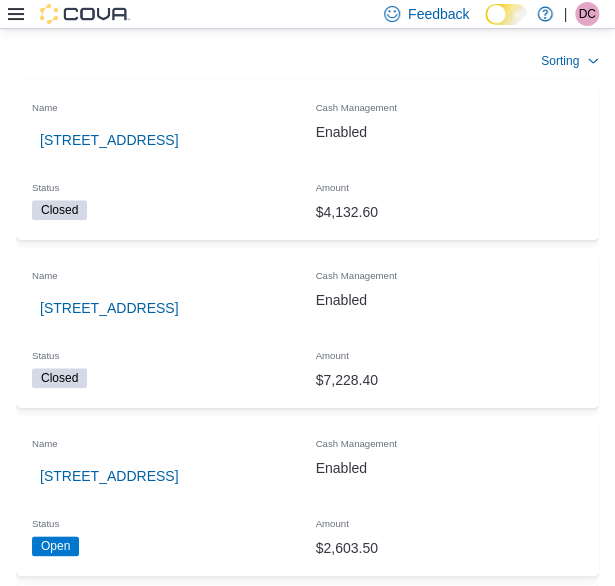 scroll, scrollTop: 300, scrollLeft: 0, axis: vertical 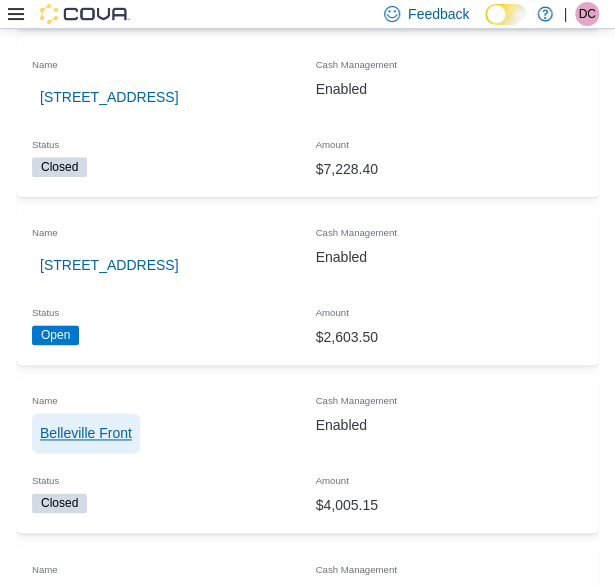 click on "Belleville Front" at bounding box center [86, 433] 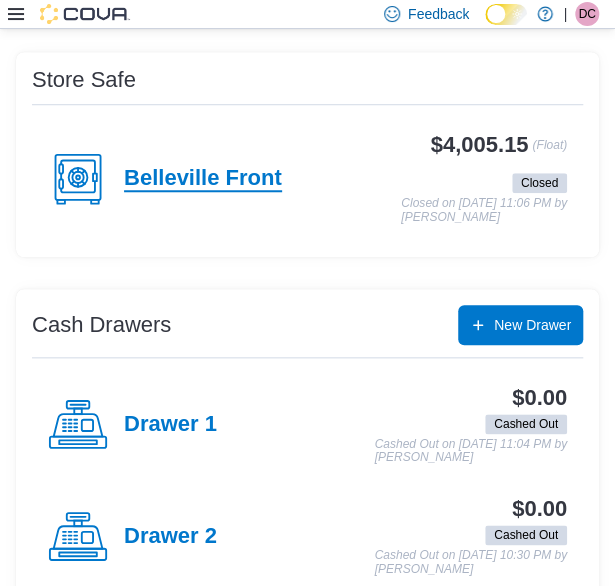 click on "Belleville Front" at bounding box center (203, 179) 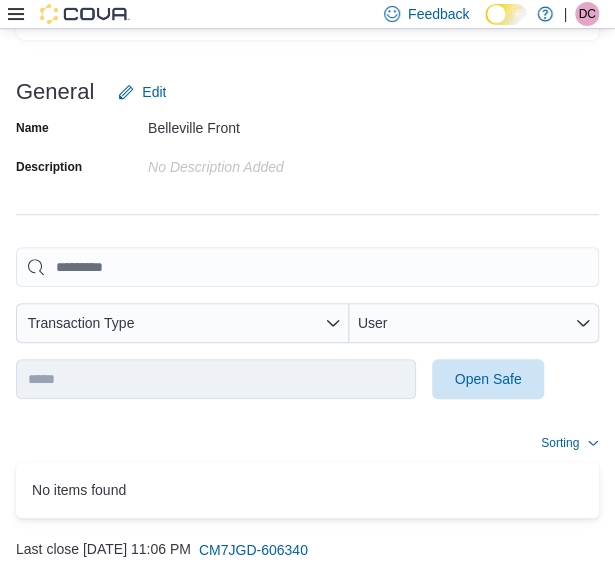 scroll, scrollTop: 296, scrollLeft: 0, axis: vertical 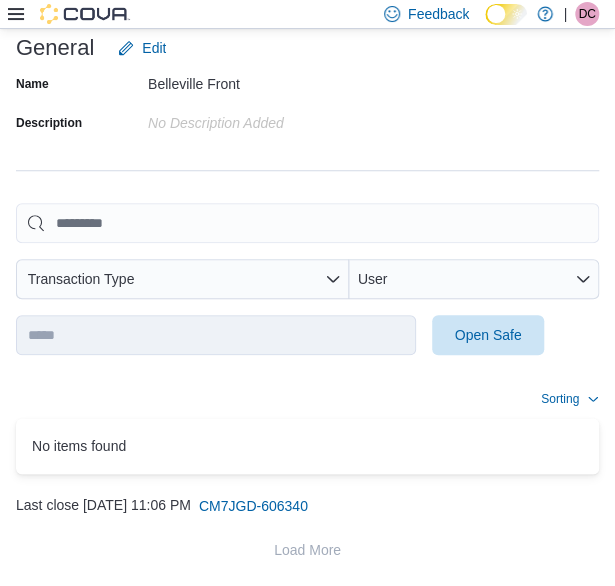 click on "**********" at bounding box center [307, 335] 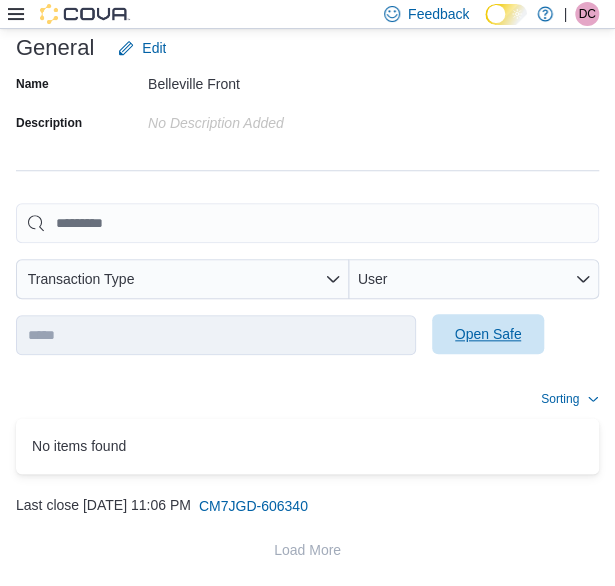 click on "Open Safe" at bounding box center [488, 334] 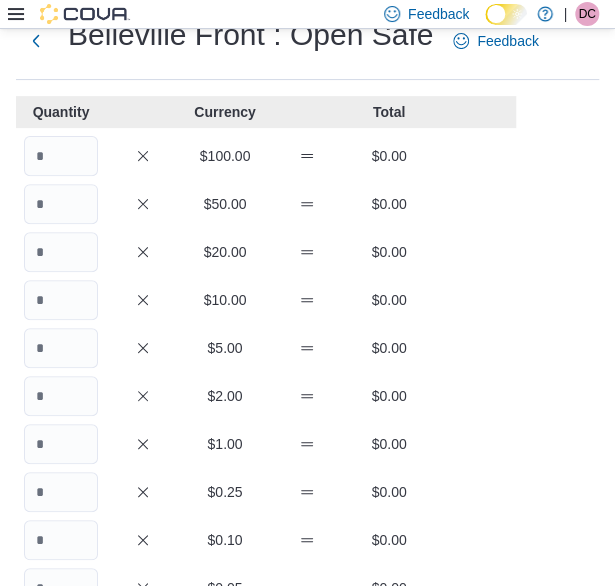 scroll, scrollTop: 0, scrollLeft: 0, axis: both 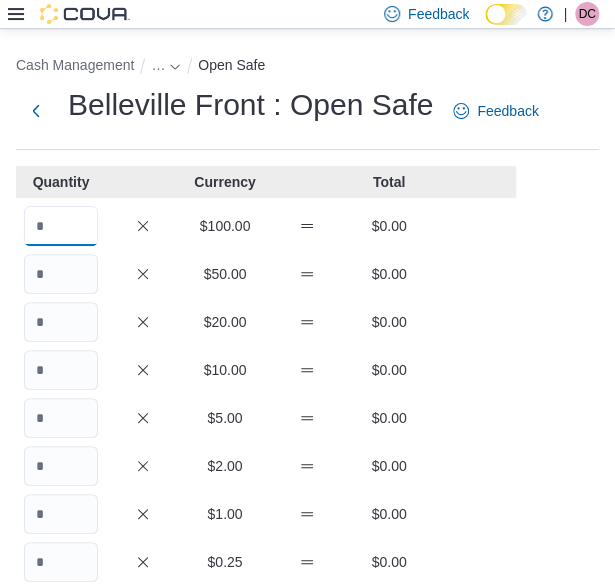 click at bounding box center [61, 226] 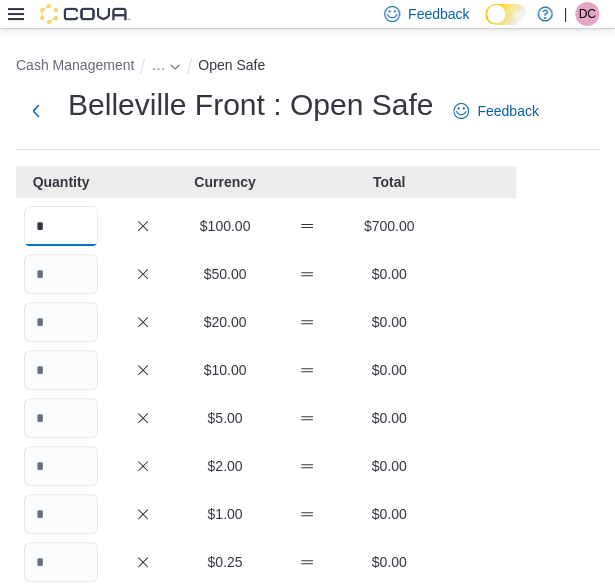 type on "*" 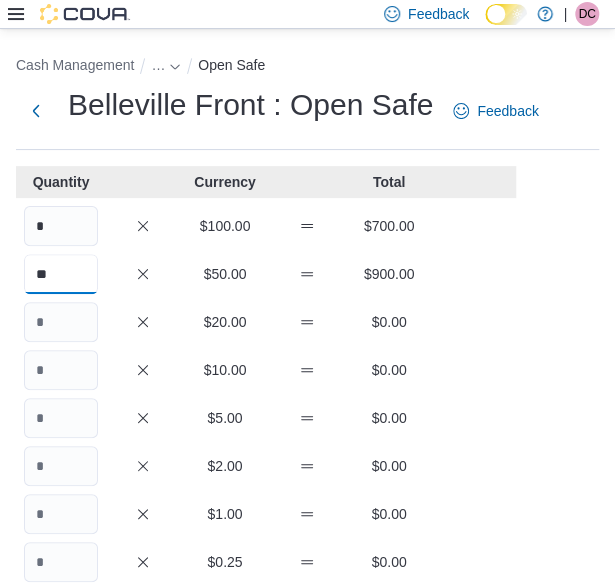 type on "**" 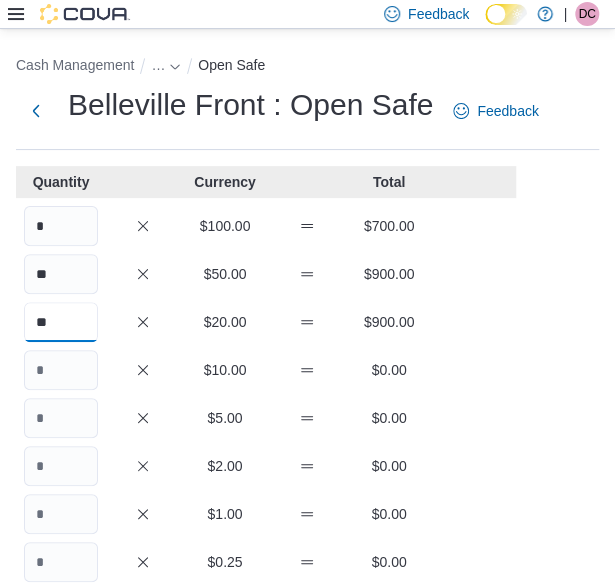type on "**" 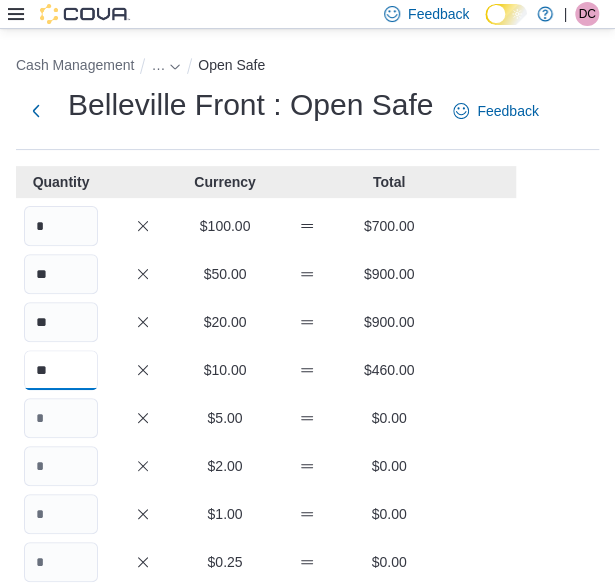 type on "**" 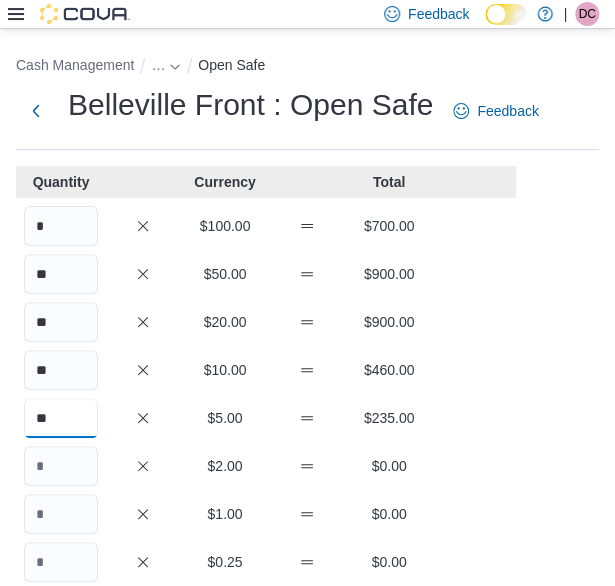 type on "**" 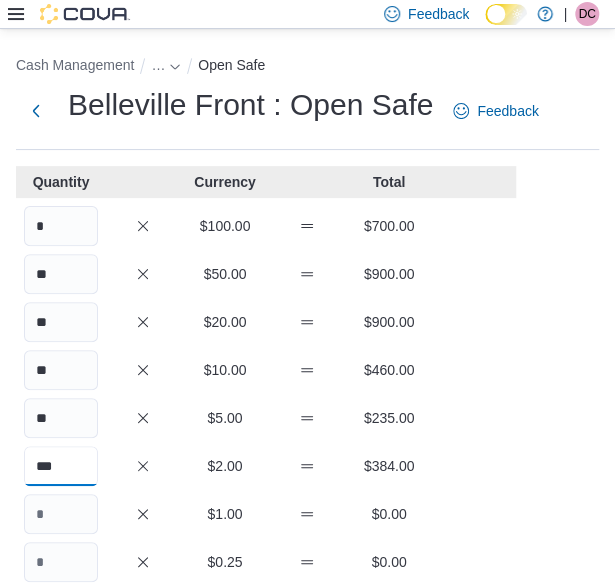 type on "***" 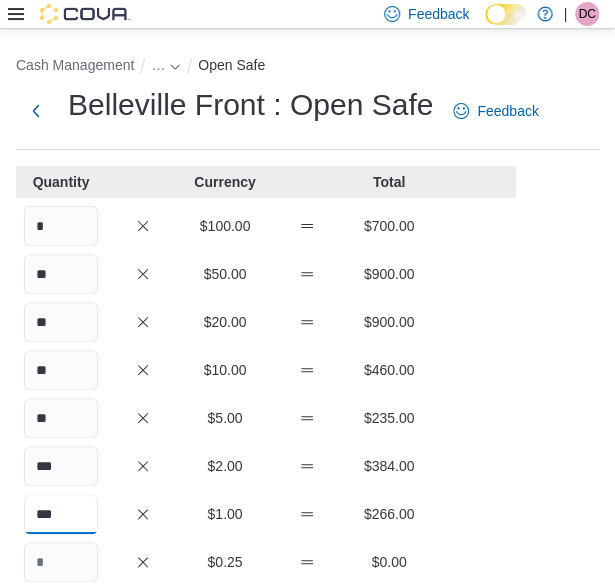 type on "***" 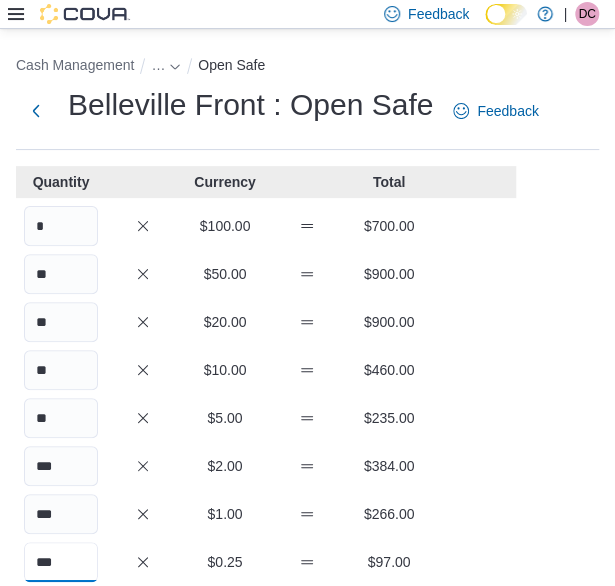 type on "***" 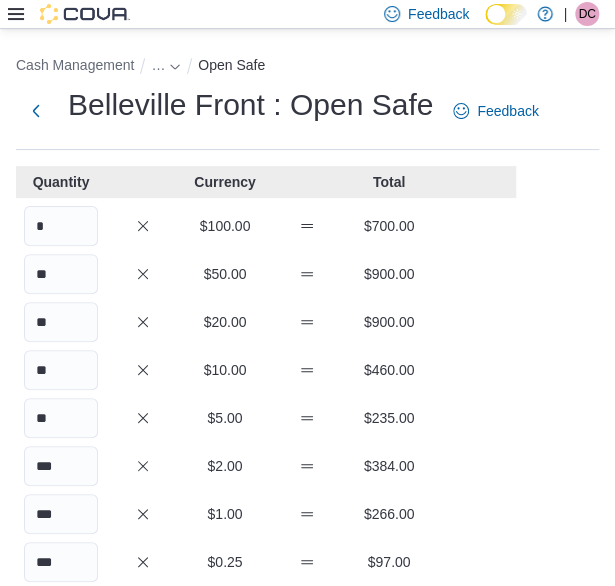 scroll, scrollTop: 317, scrollLeft: 0, axis: vertical 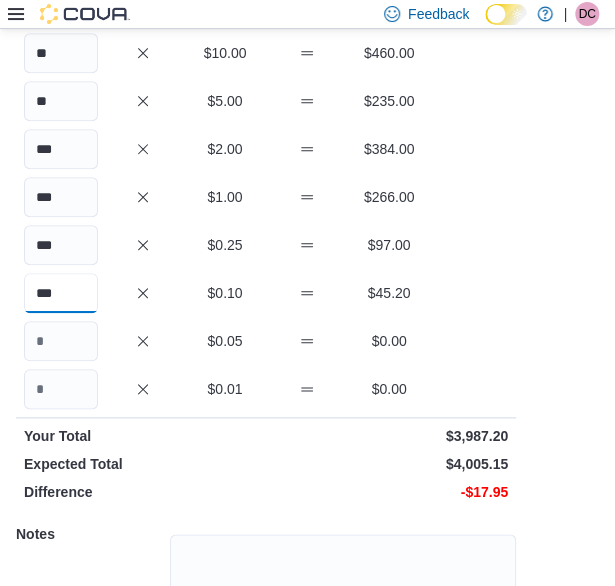 type on "***" 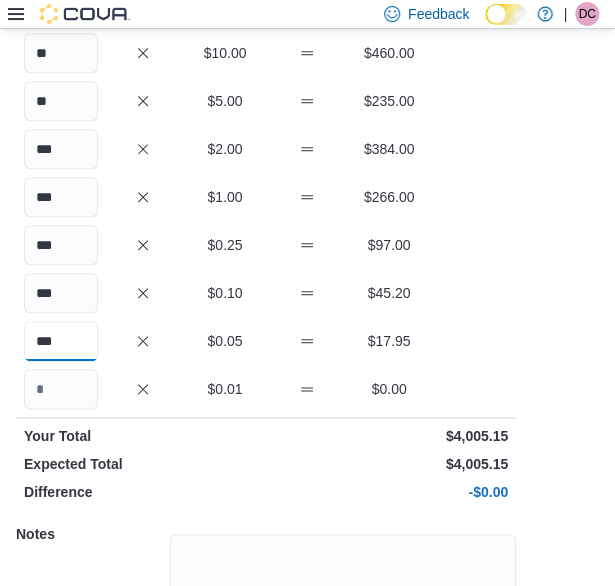 type on "***" 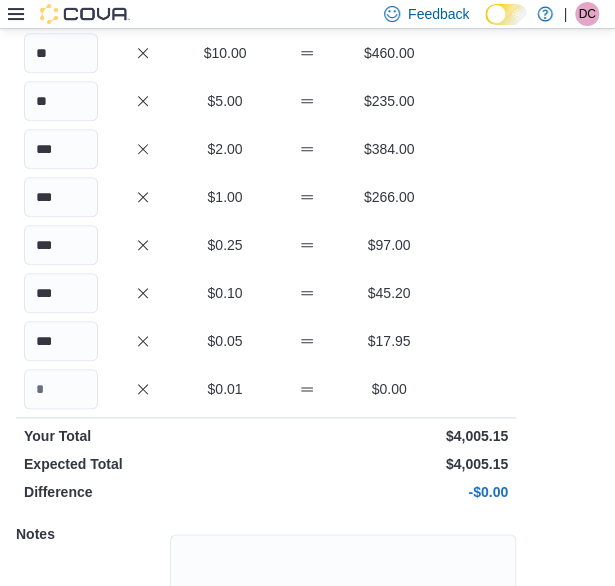click on "Cash Management …   Open Safe Belleville Front : Open Safe Feedback   Quantity Currency Total * $100.00 $700.00 ** $50.00 $900.00 ** $20.00 $900.00 ** $10.00 $460.00 ** $5.00 $235.00 *** $2.00 $384.00 *** $1.00 $266.00 *** $0.25 $97.00 *** $0.10 $45.20 *** $0.05 $17.95 $0.01 $0.00 Your Total $4,005.15 Expected Total $4,005.15 Difference -$0.00 Notes Cancel Save" at bounding box center [307, 235] 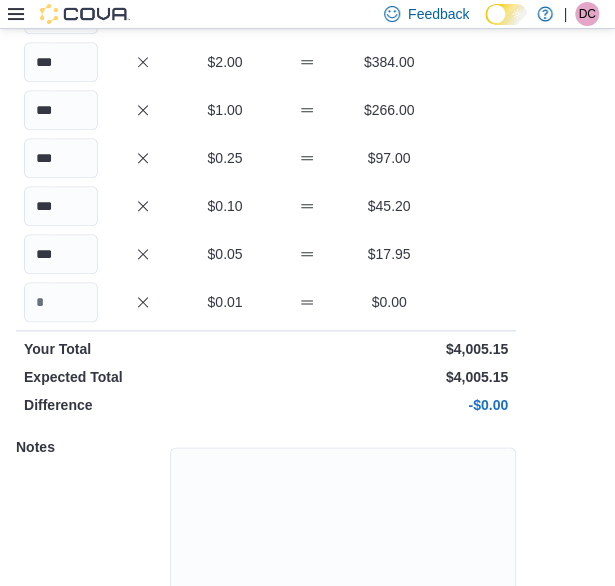 scroll, scrollTop: 490, scrollLeft: 0, axis: vertical 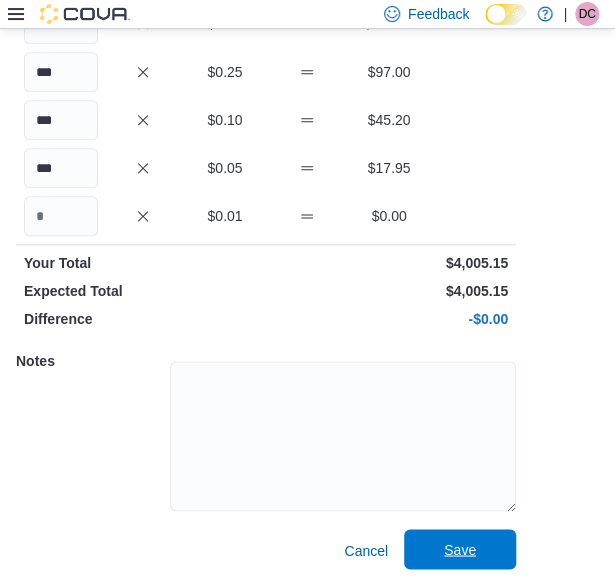 click on "Save" at bounding box center [460, 549] 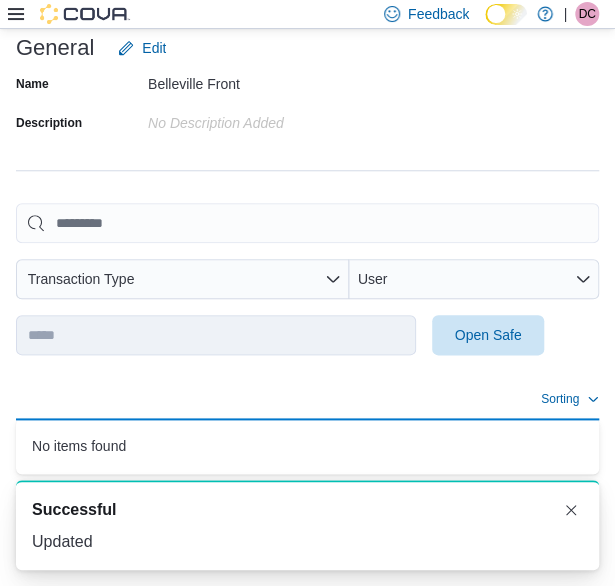 scroll, scrollTop: 346, scrollLeft: 0, axis: vertical 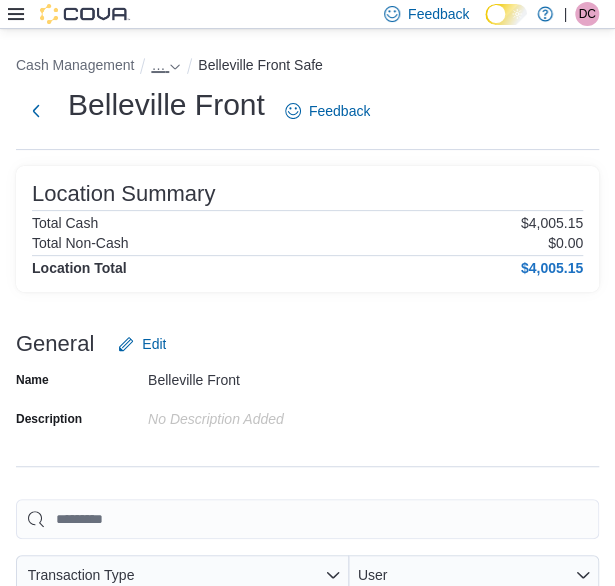 click on "…" at bounding box center (166, 65) 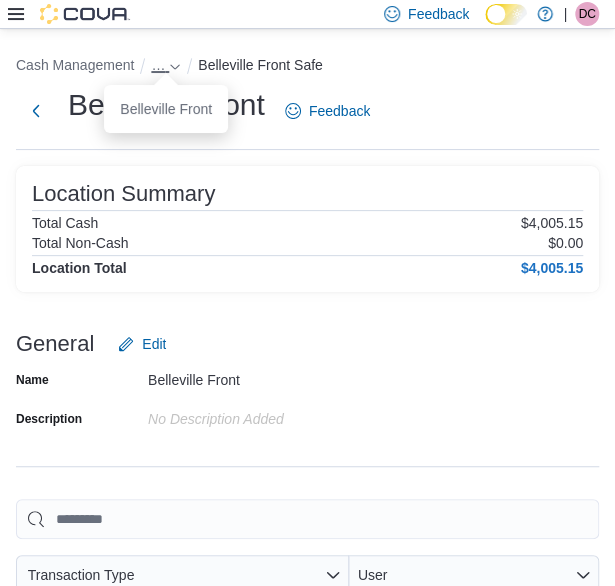 click 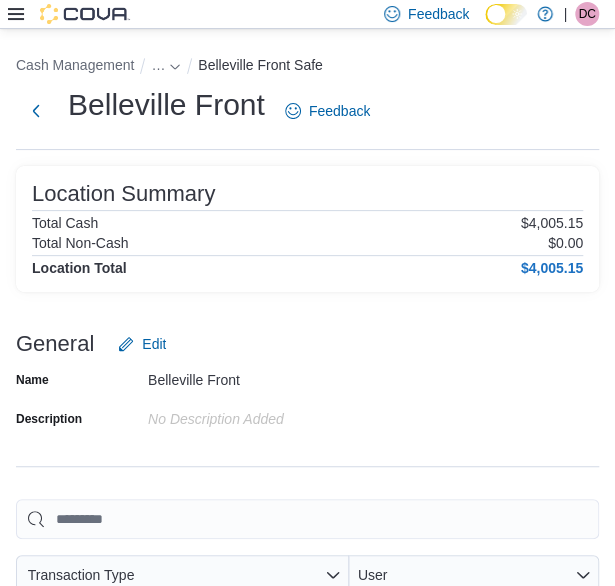 click on "…" at bounding box center [166, 65] 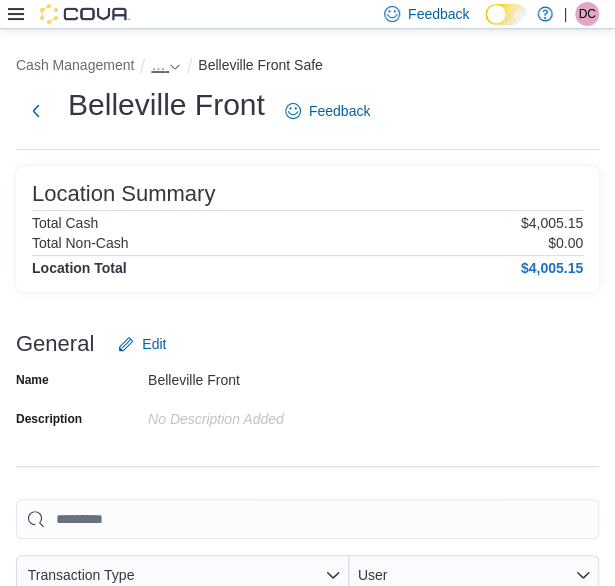 click on "…" at bounding box center (166, 65) 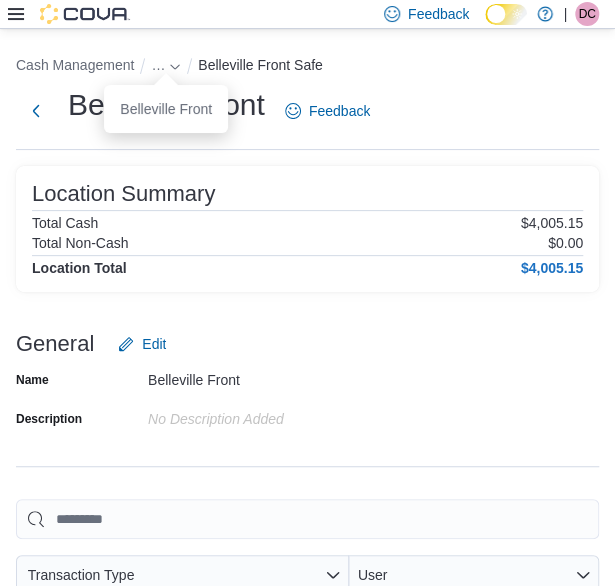 click on "You are in a dialog. Press Escape, or tap/click outside the dialog to close. [GEOGRAPHIC_DATA] Front" at bounding box center (166, 109) 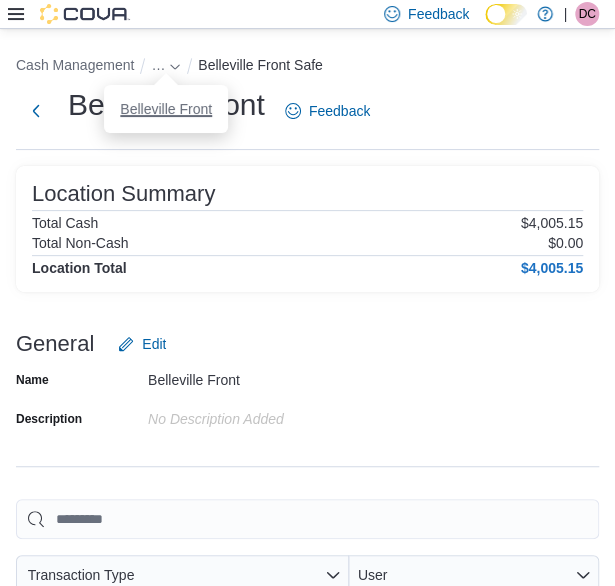 click on "Belleville Front" at bounding box center (166, 109) 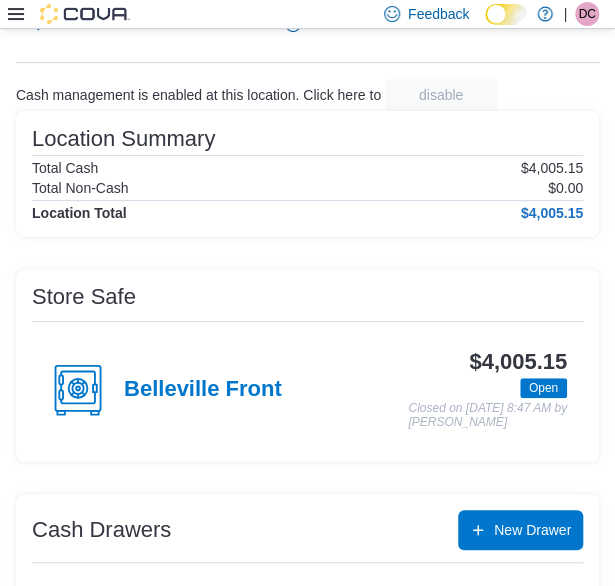 scroll, scrollTop: 200, scrollLeft: 0, axis: vertical 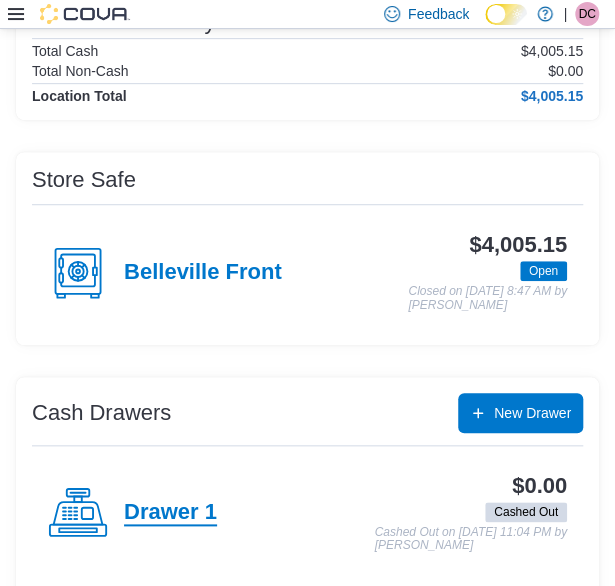 click on "Drawer 1" at bounding box center [170, 513] 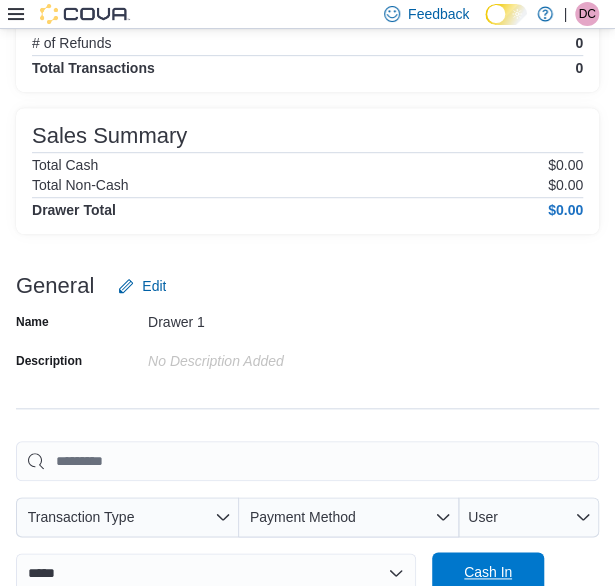 click on "Cash In" at bounding box center [488, 572] 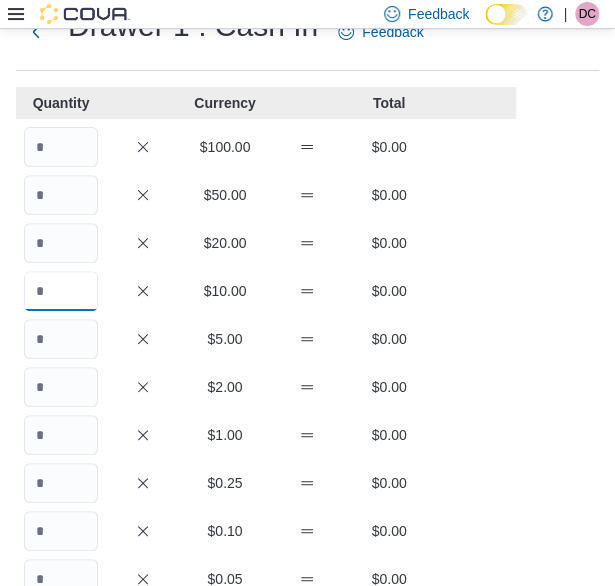 click at bounding box center (61, 291) 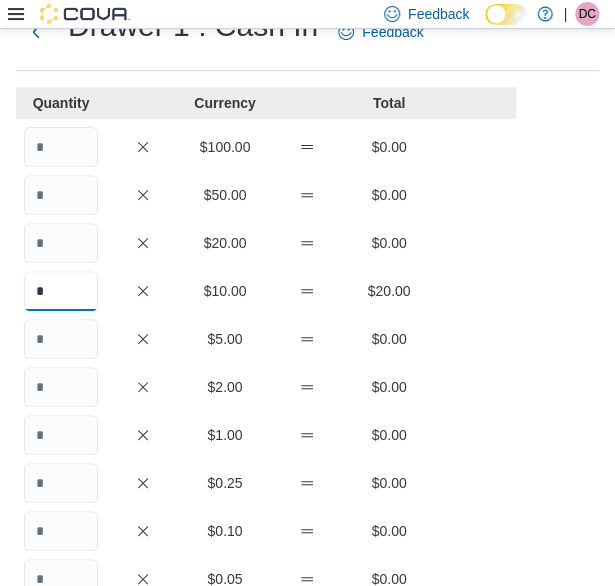 type on "*" 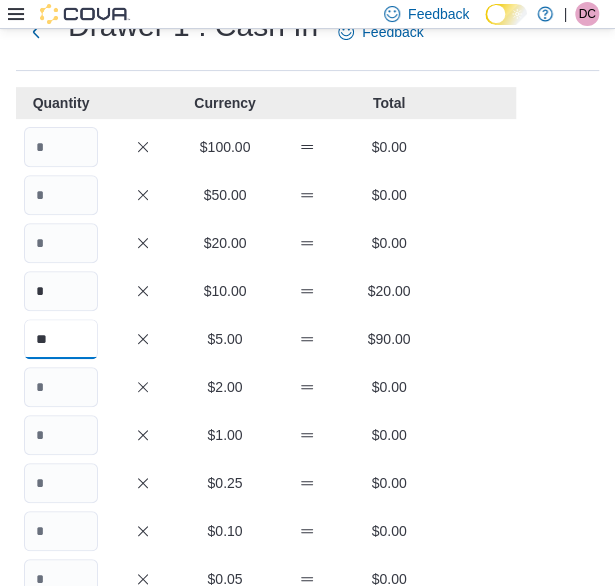 type on "**" 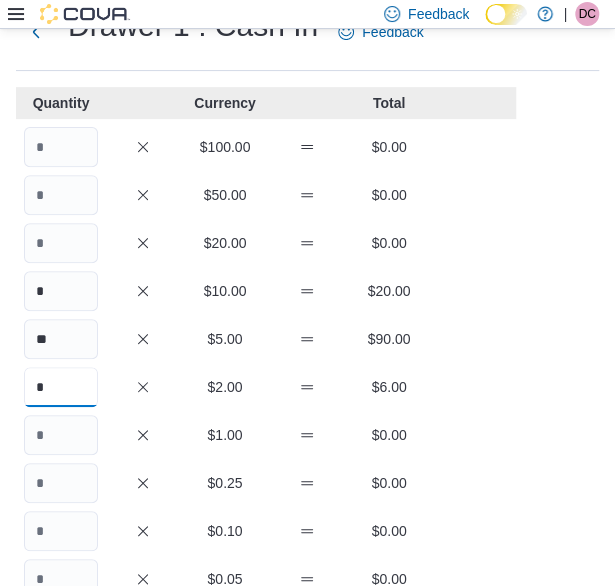 type on "*" 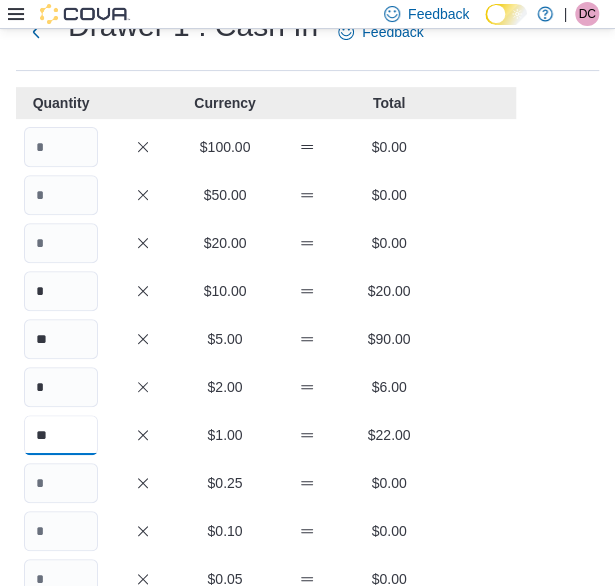 type on "**" 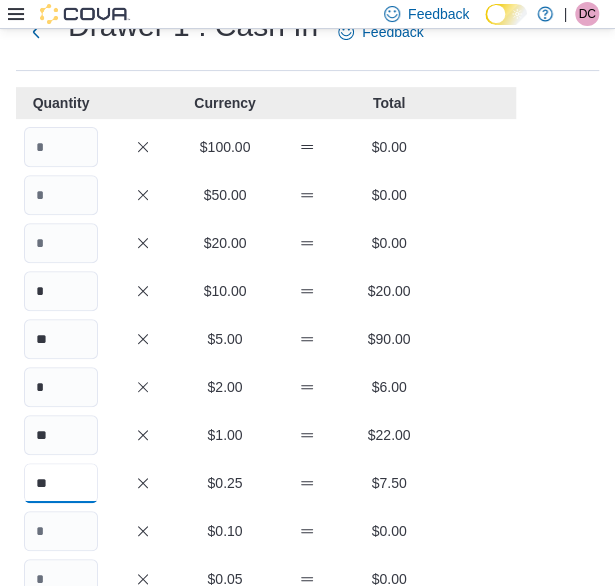 type on "**" 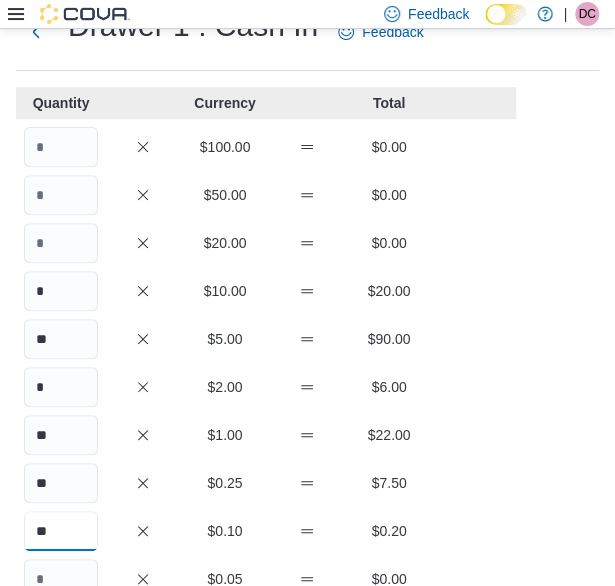 type on "**" 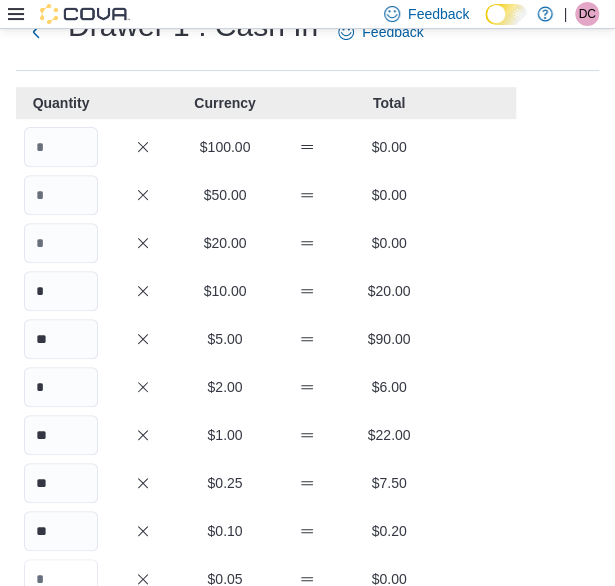 scroll, scrollTop: 92, scrollLeft: 0, axis: vertical 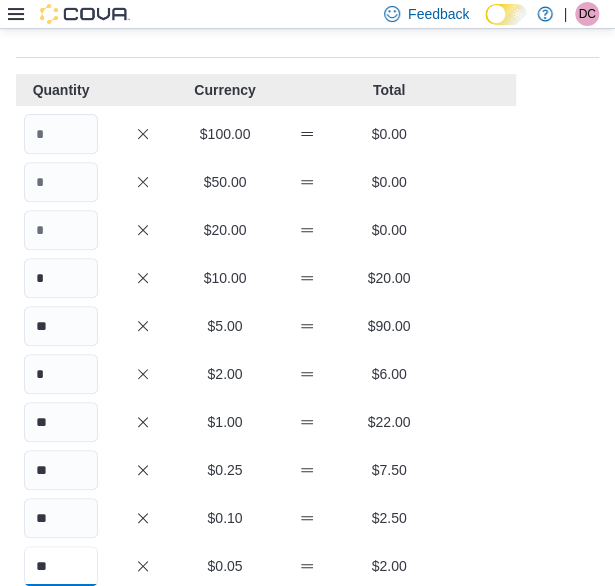 type on "**" 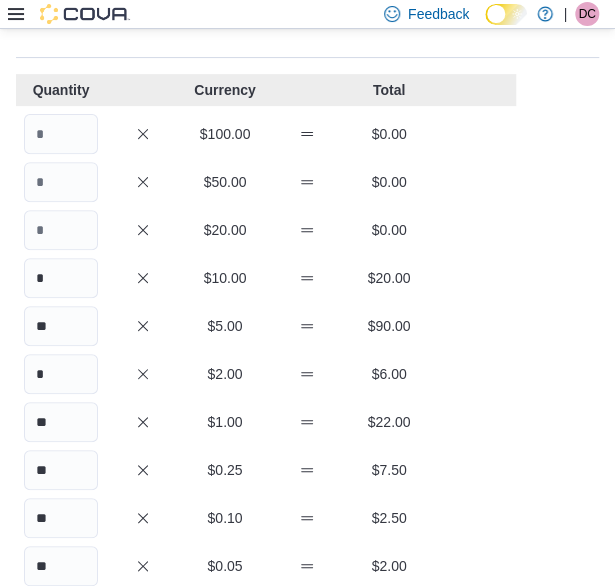 click on "$20.00" at bounding box center [389, 278] 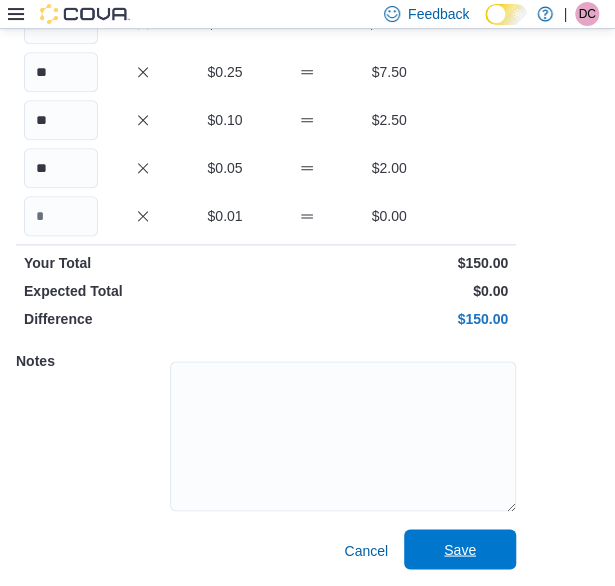 click on "Save" at bounding box center (460, 549) 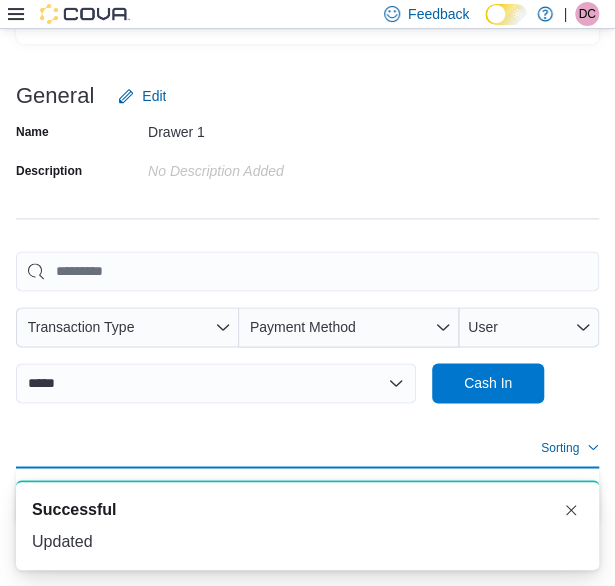 scroll, scrollTop: 538, scrollLeft: 0, axis: vertical 